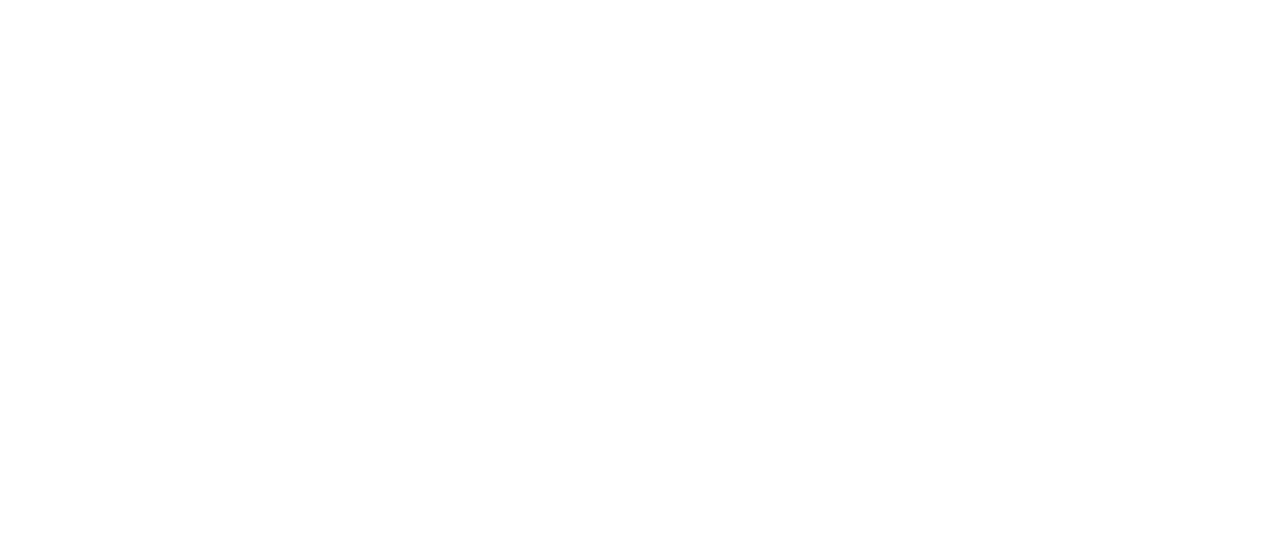 scroll, scrollTop: 0, scrollLeft: 0, axis: both 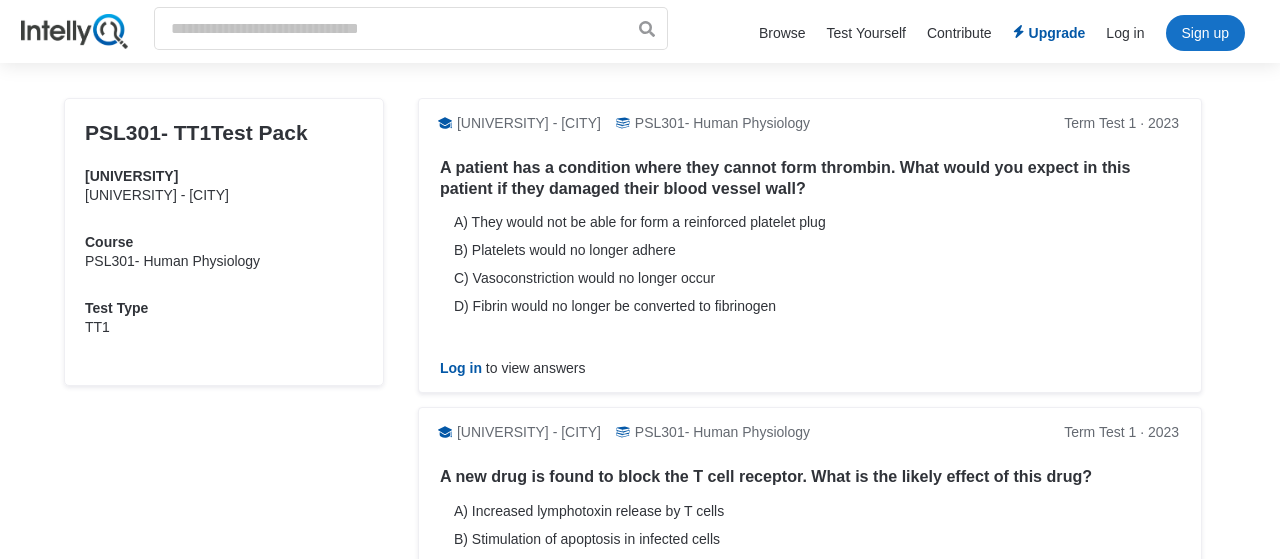 click on "Sign up" at bounding box center [1205, 33] 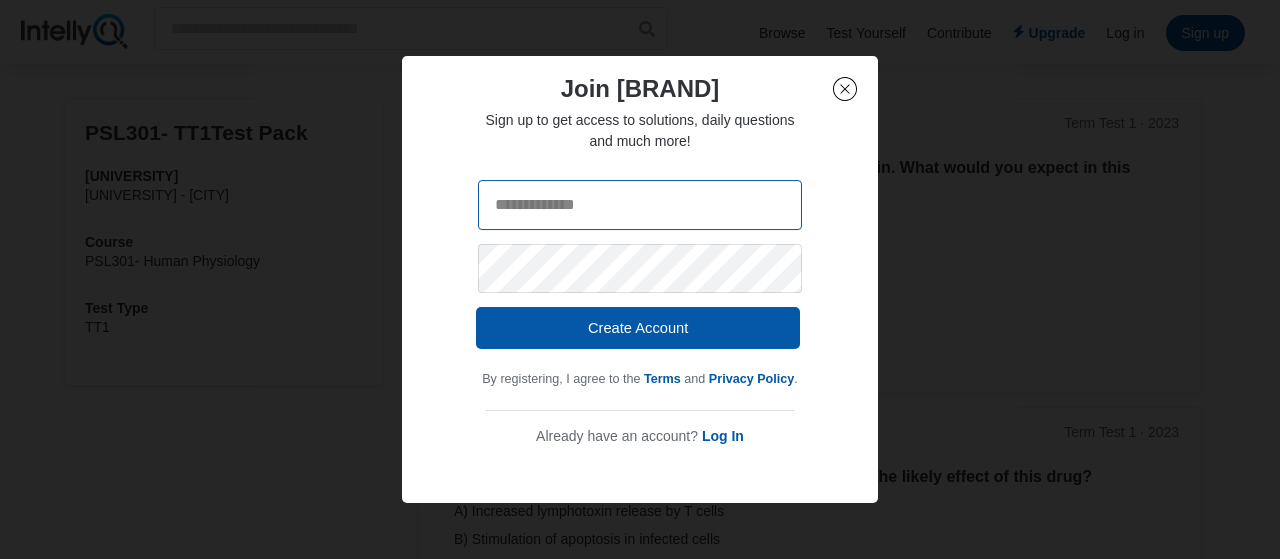 click at bounding box center [640, 205] 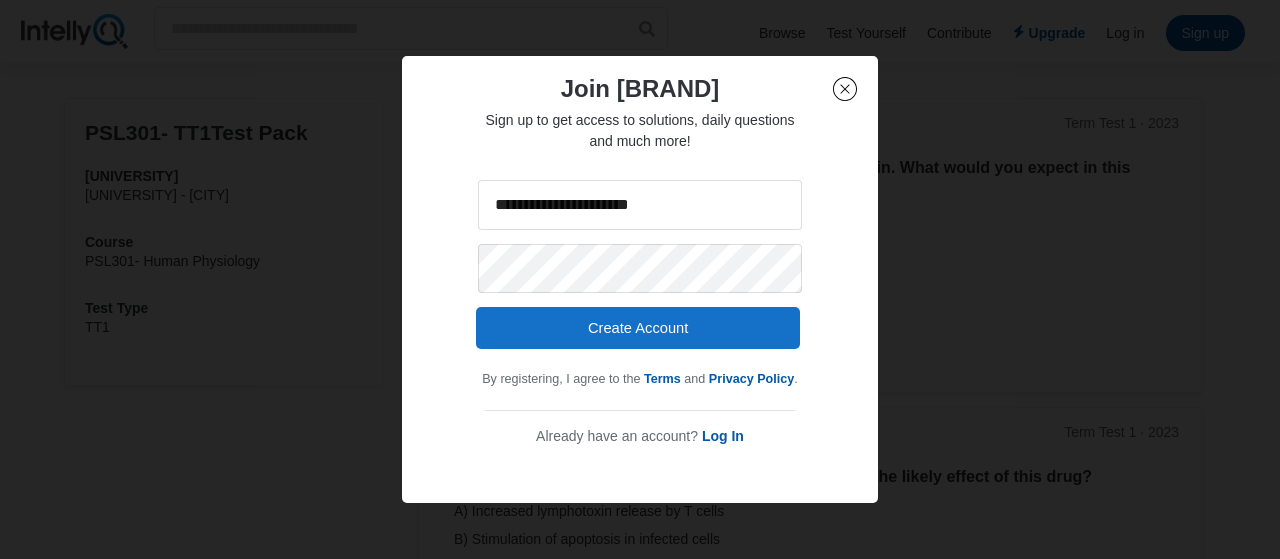 click on "Create Account" at bounding box center [638, 328] 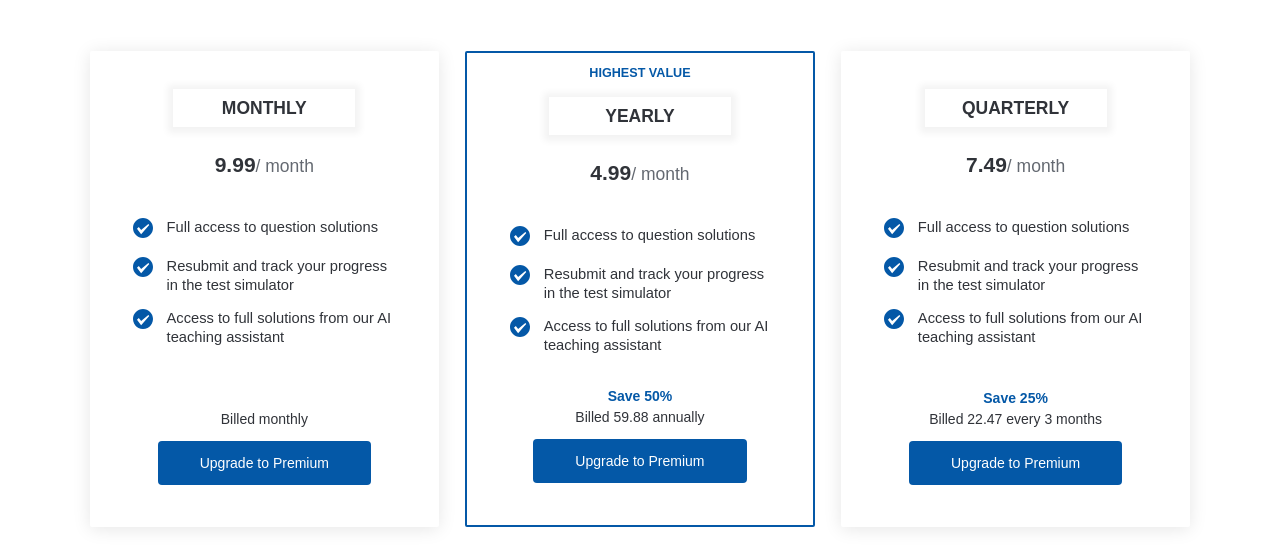 scroll, scrollTop: 184, scrollLeft: 0, axis: vertical 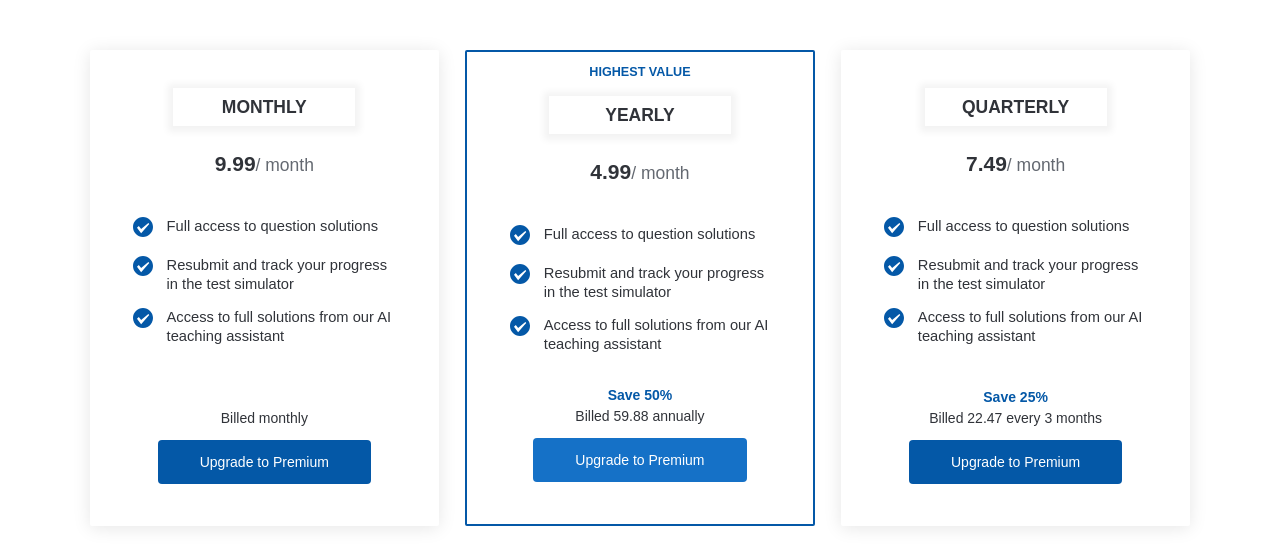 click on "Upgrade to Premium" at bounding box center [639, 460] 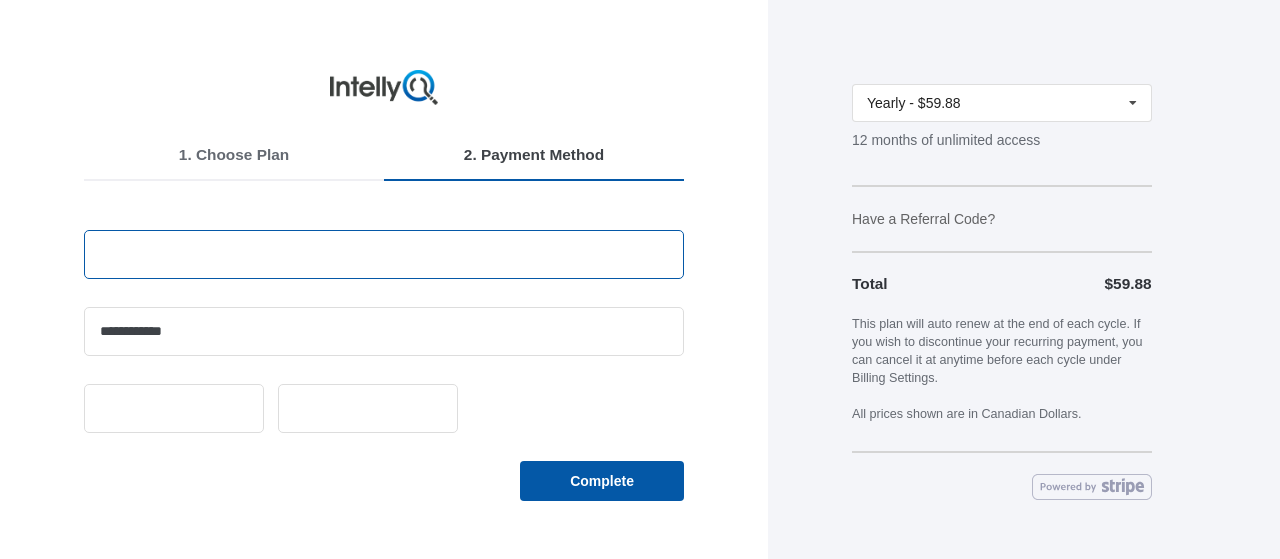 click on "1. Choose Plan 2. Payment Method Complete" at bounding box center (384, 314) 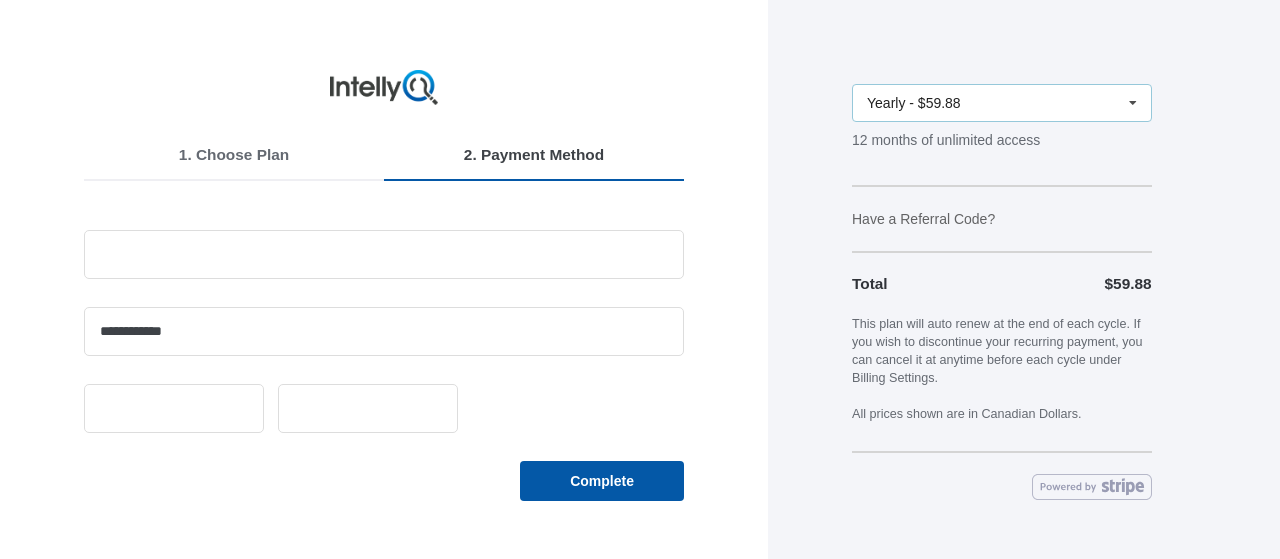 click on "Yearly - $59.88" at bounding box center (914, 103) 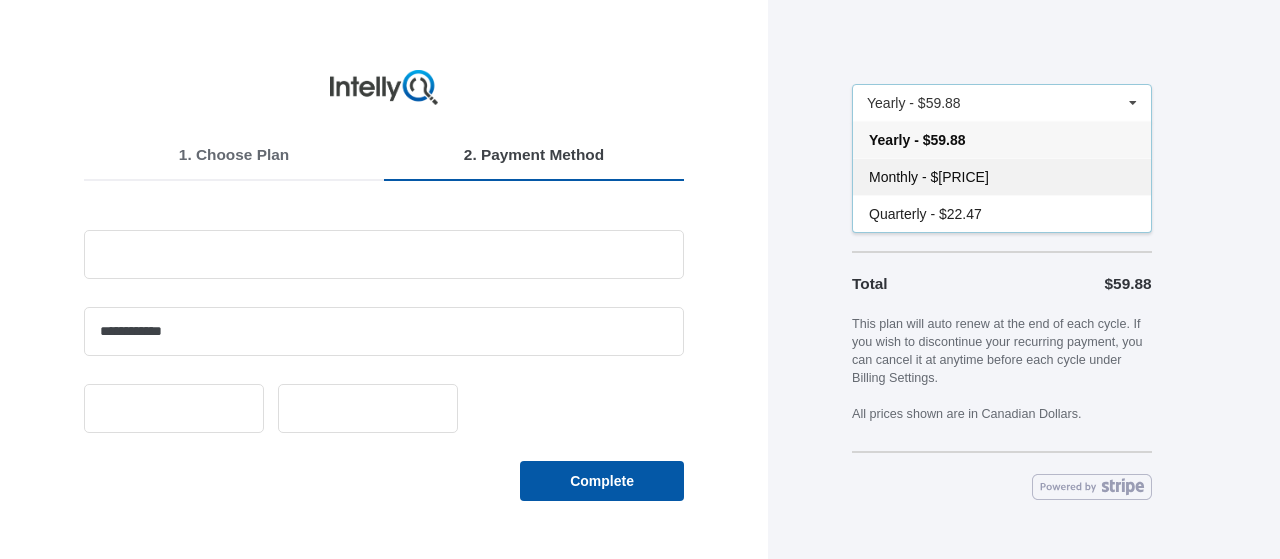 click on "Monthly - $9.99" at bounding box center (929, 177) 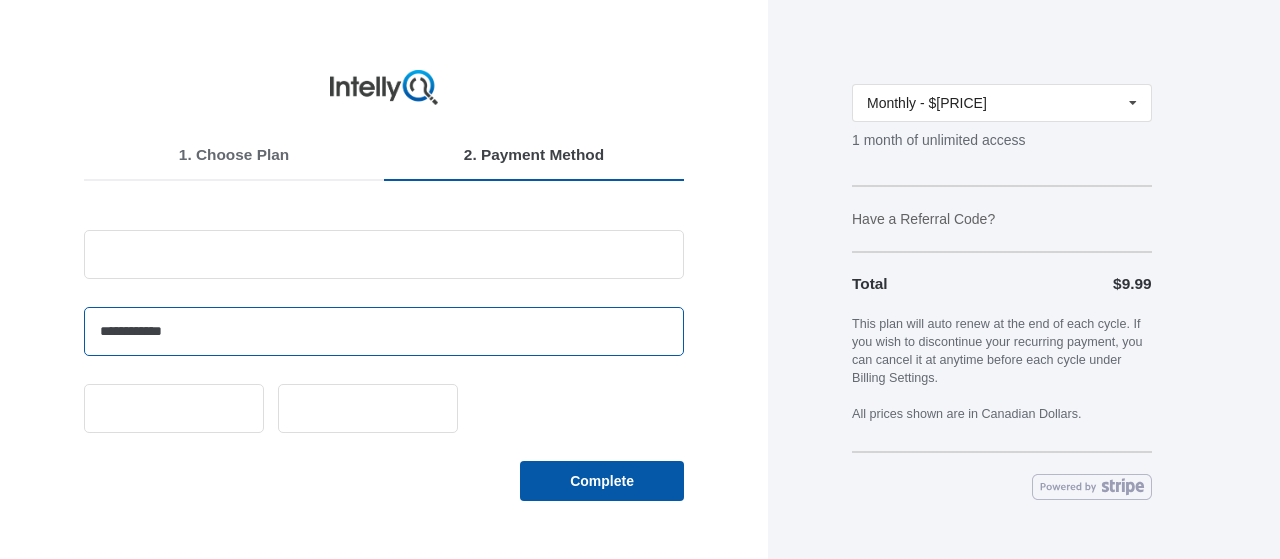 type on "*********" 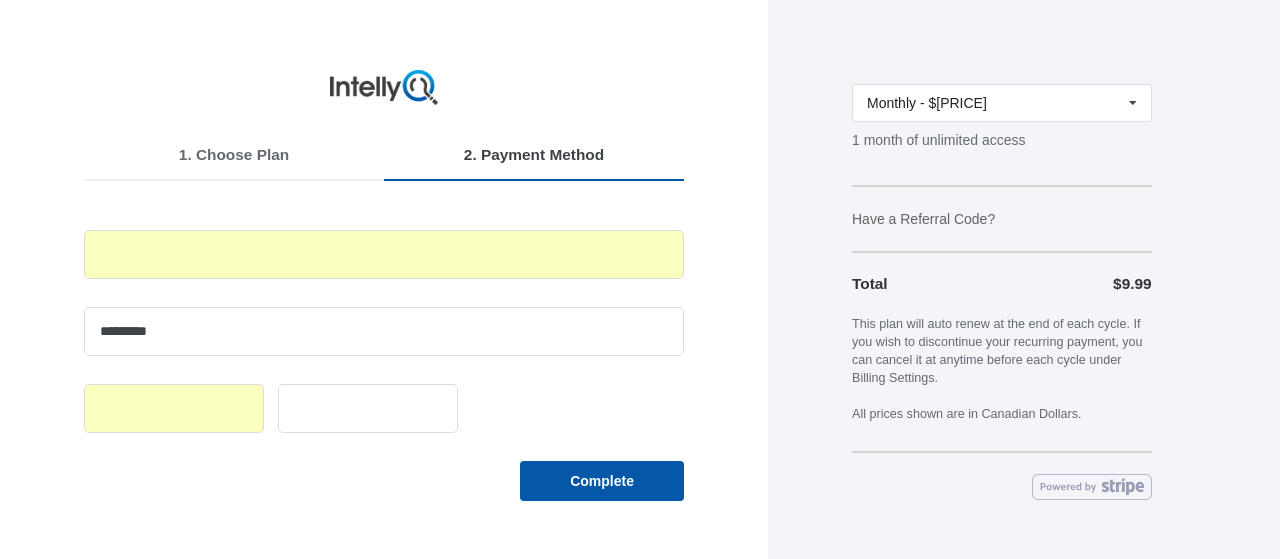 click at bounding box center (384, 422) 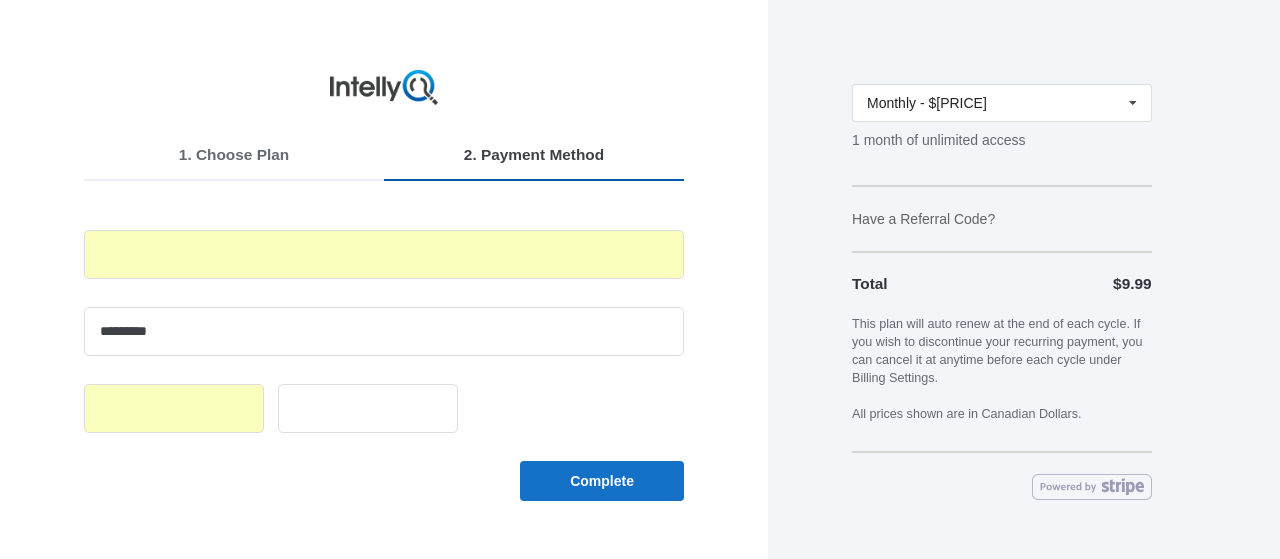 click on "Complete" 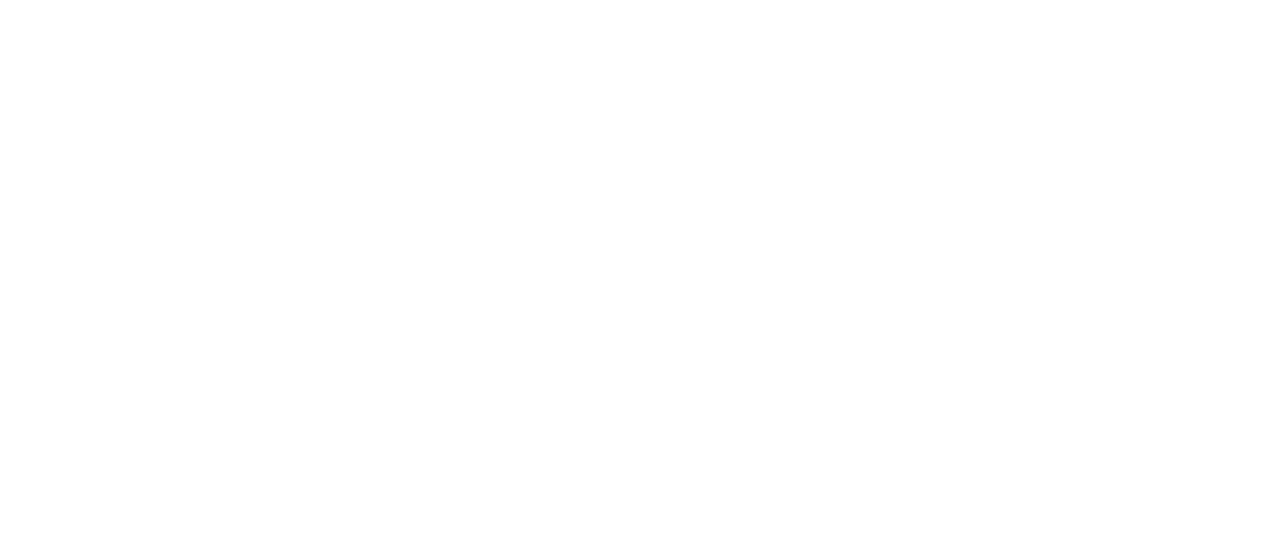 scroll, scrollTop: 0, scrollLeft: 0, axis: both 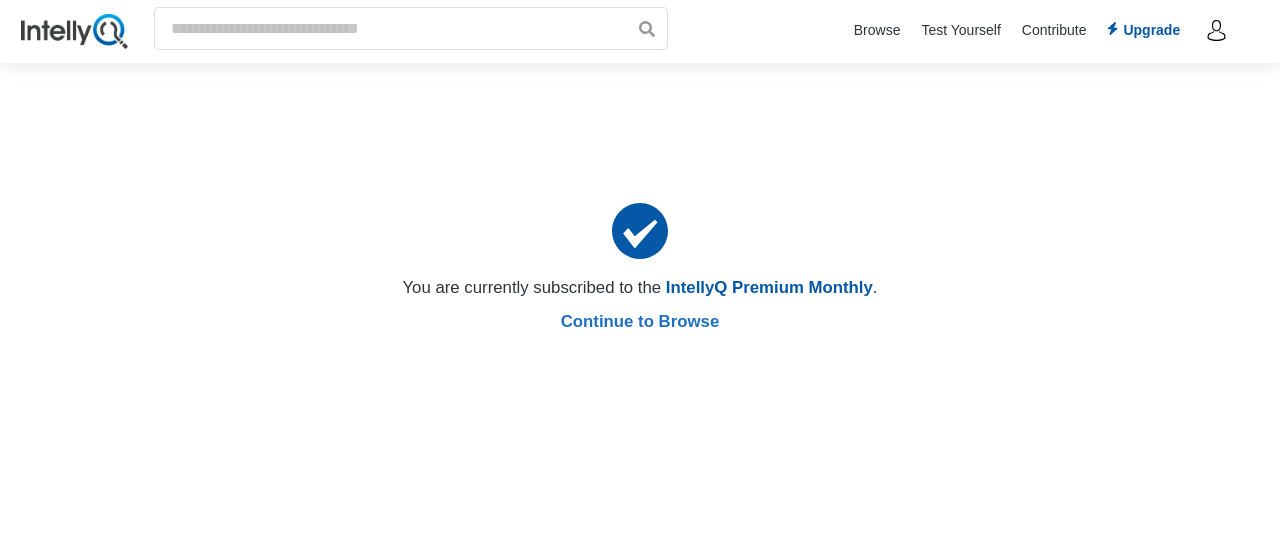 click on "Continue to Browse" at bounding box center (640, 322) 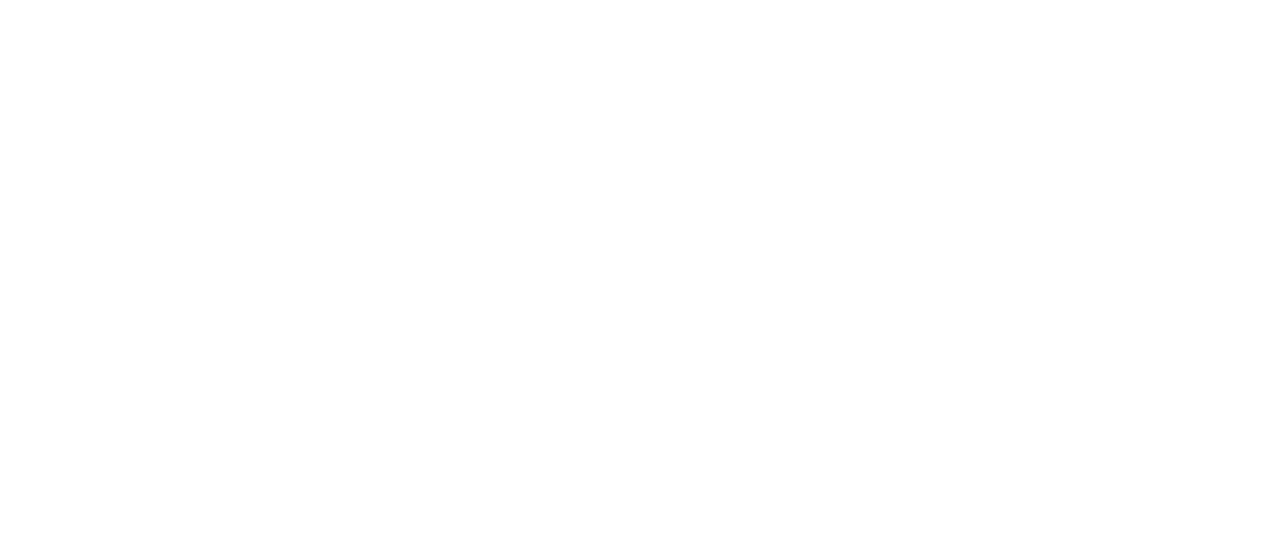 scroll, scrollTop: 0, scrollLeft: 0, axis: both 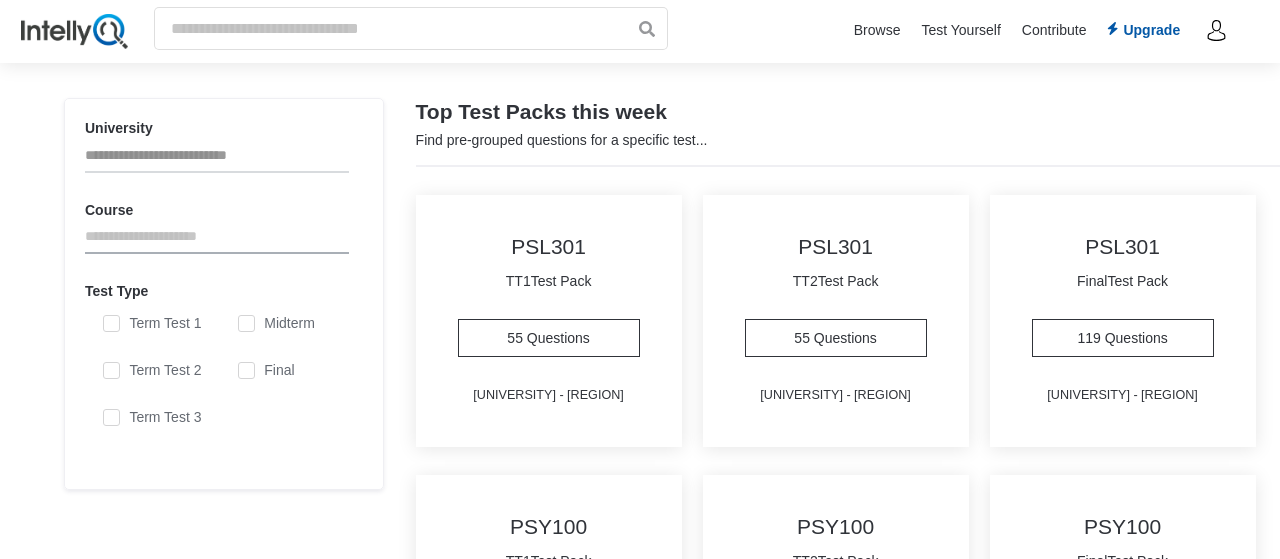 click on "PSL301 TT1  Test Pack 55 Questions University of Toronto - UTSG" at bounding box center (549, 321) 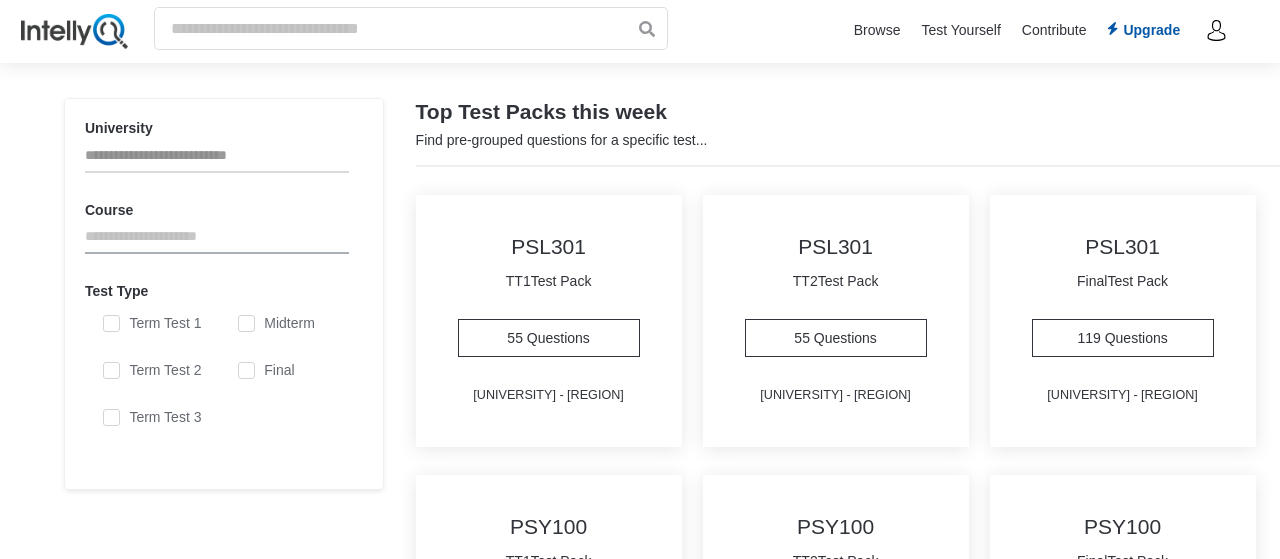 click on "PSL301 TT1  Test Pack 55 Questions University of Toronto - UTSG" at bounding box center [549, 321] 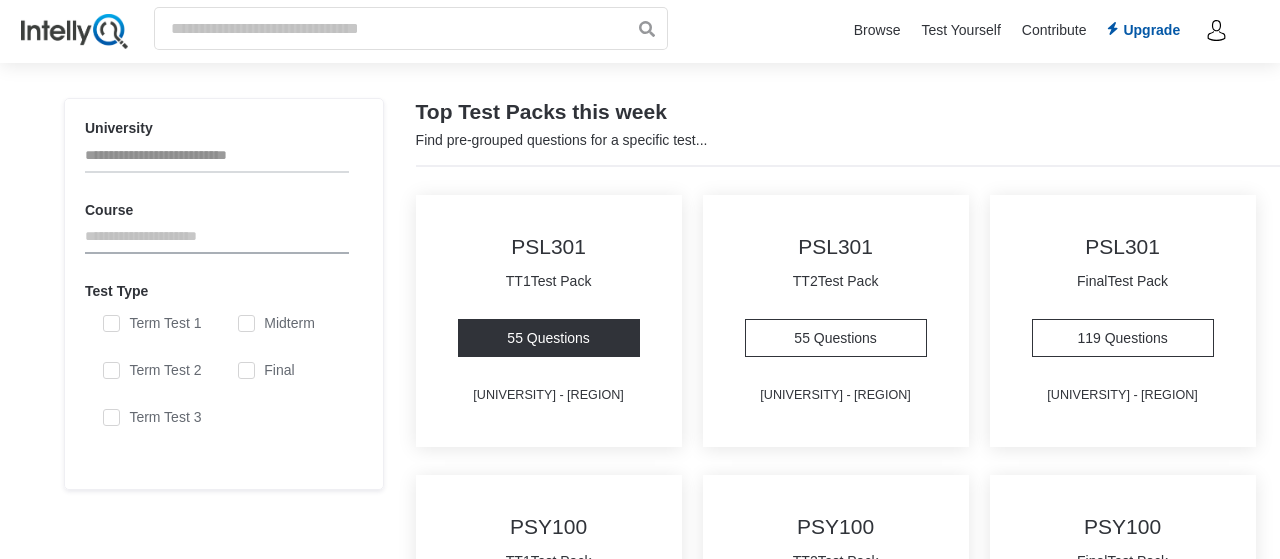 click on "55 Questions" at bounding box center (549, 338) 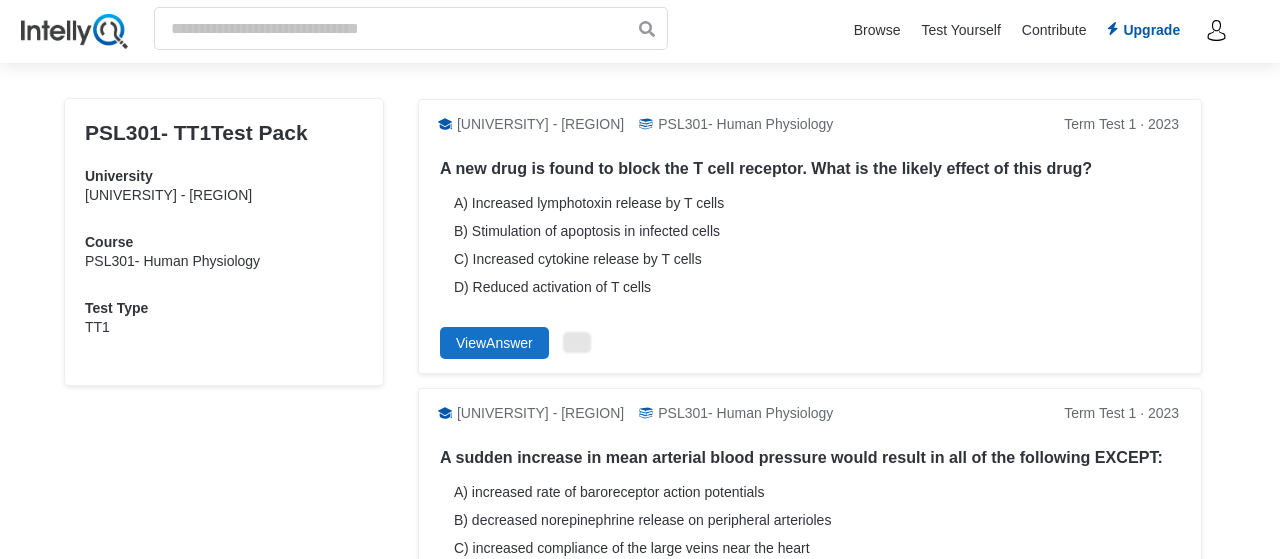 scroll, scrollTop: 0, scrollLeft: 0, axis: both 